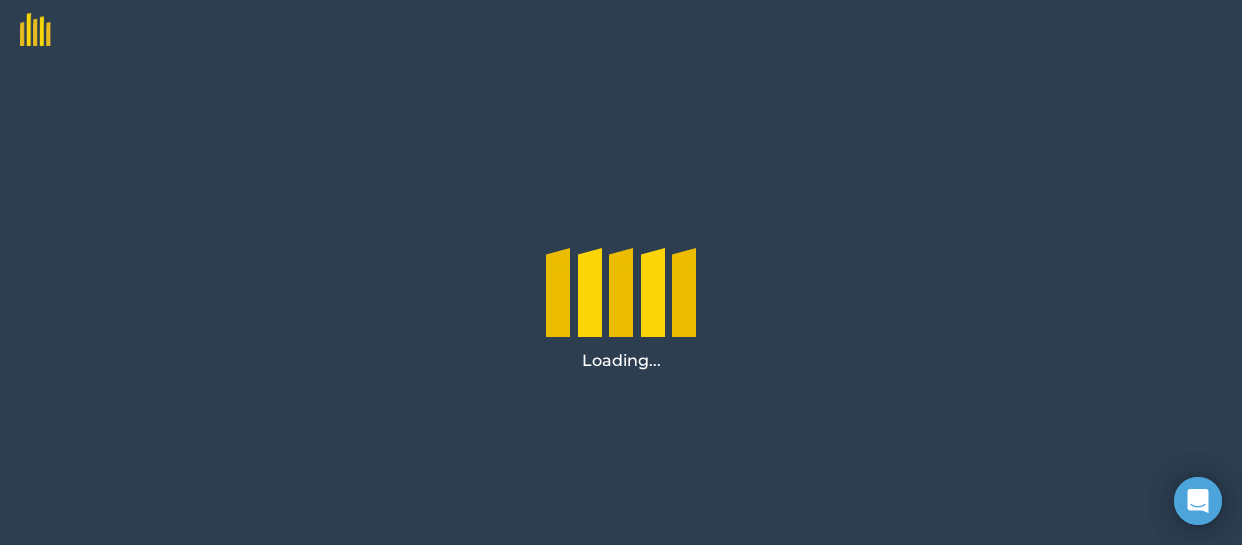 scroll, scrollTop: 0, scrollLeft: 0, axis: both 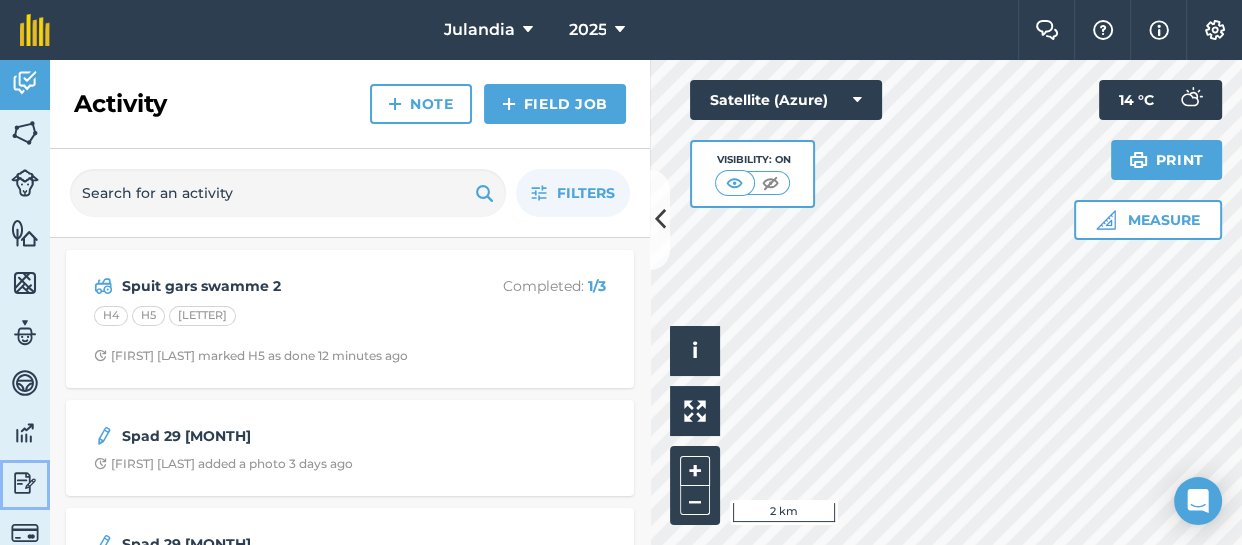 click at bounding box center (25, 483) 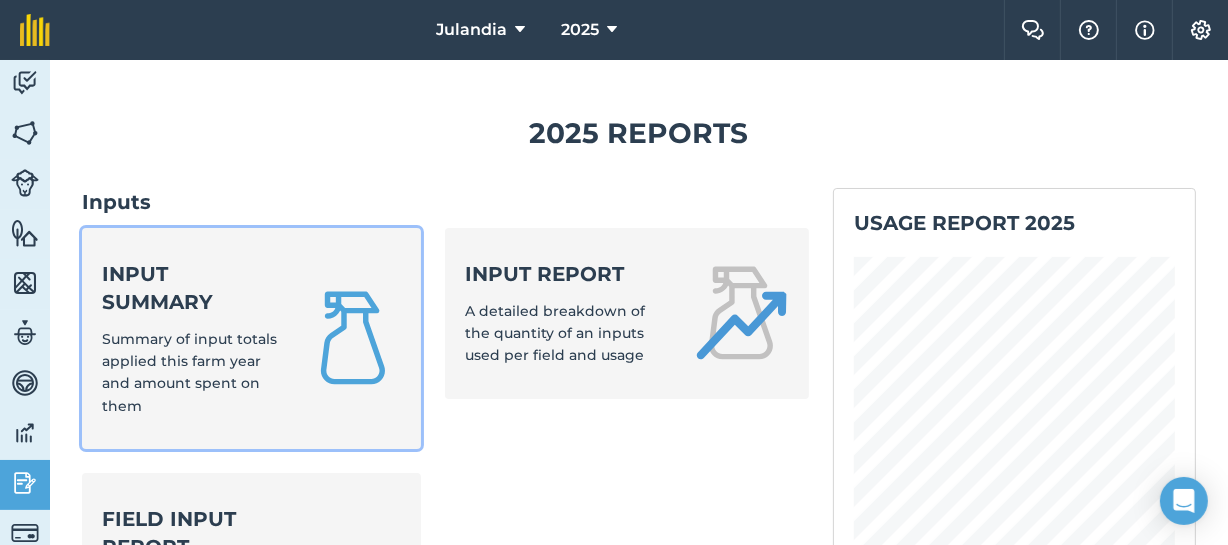 click on "Summary of input totals applied this farm year and amount spent on them" at bounding box center (189, 372) 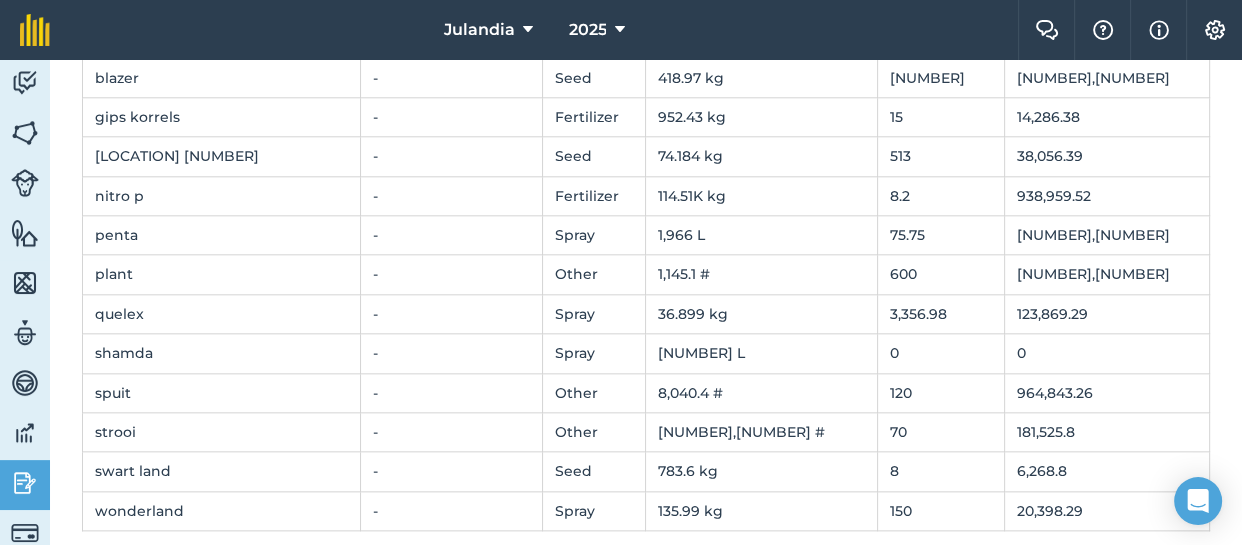 scroll, scrollTop: 2072, scrollLeft: 0, axis: vertical 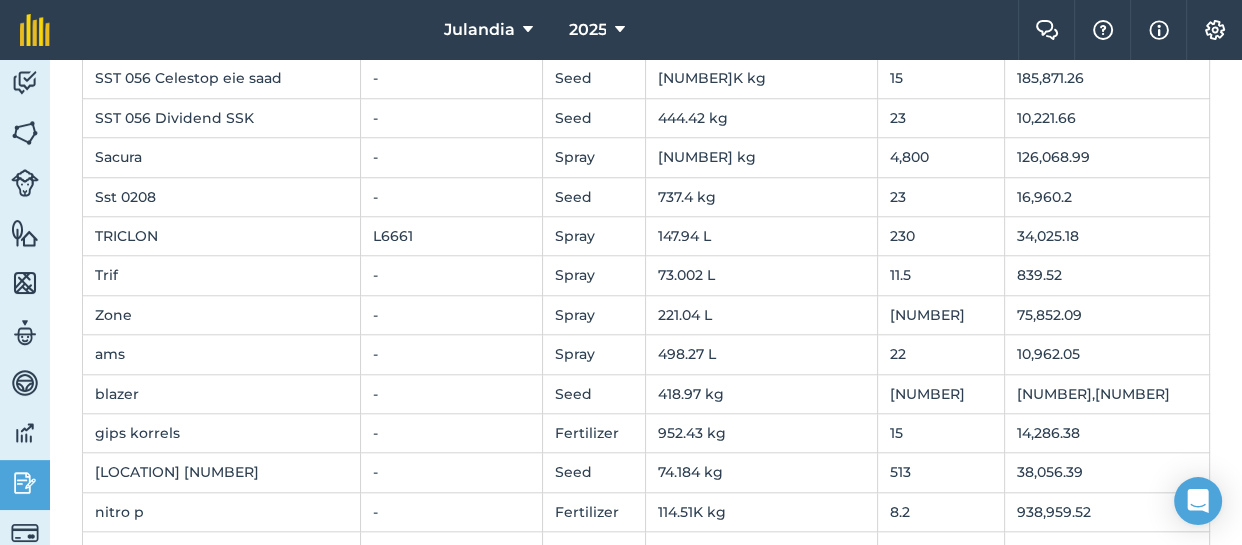click on "-" at bounding box center [452, 432] 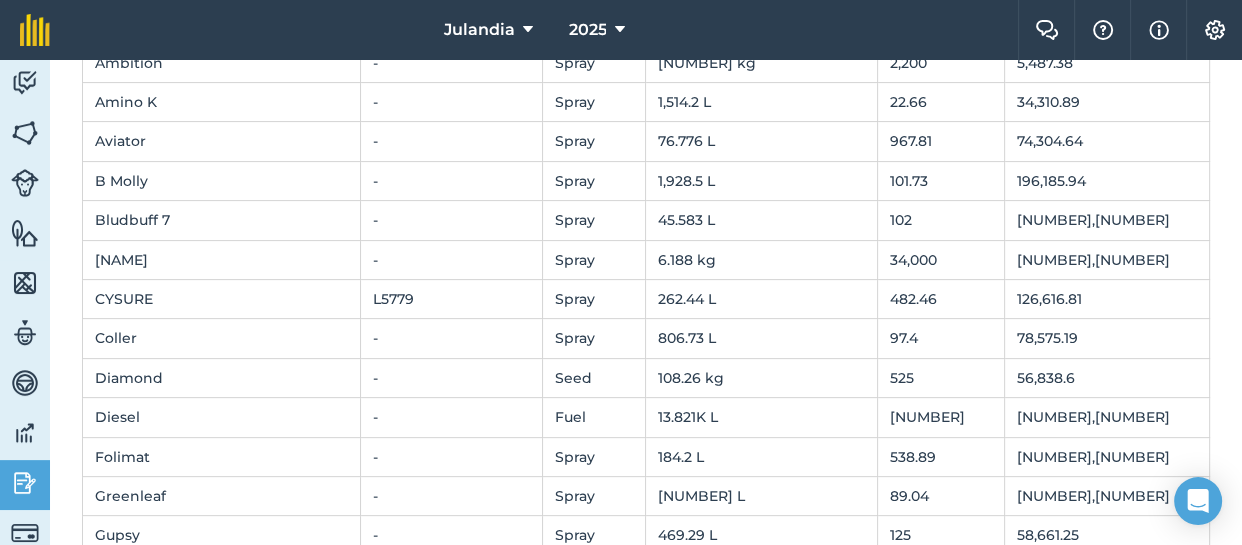 scroll, scrollTop: 587, scrollLeft: 0, axis: vertical 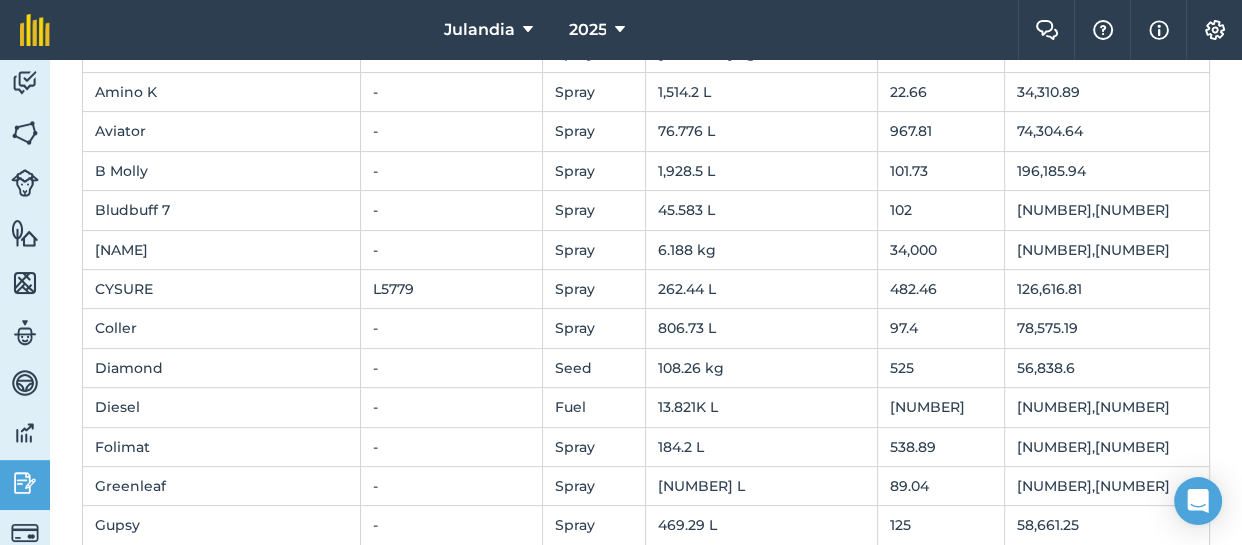 click on "-" at bounding box center (452, 407) 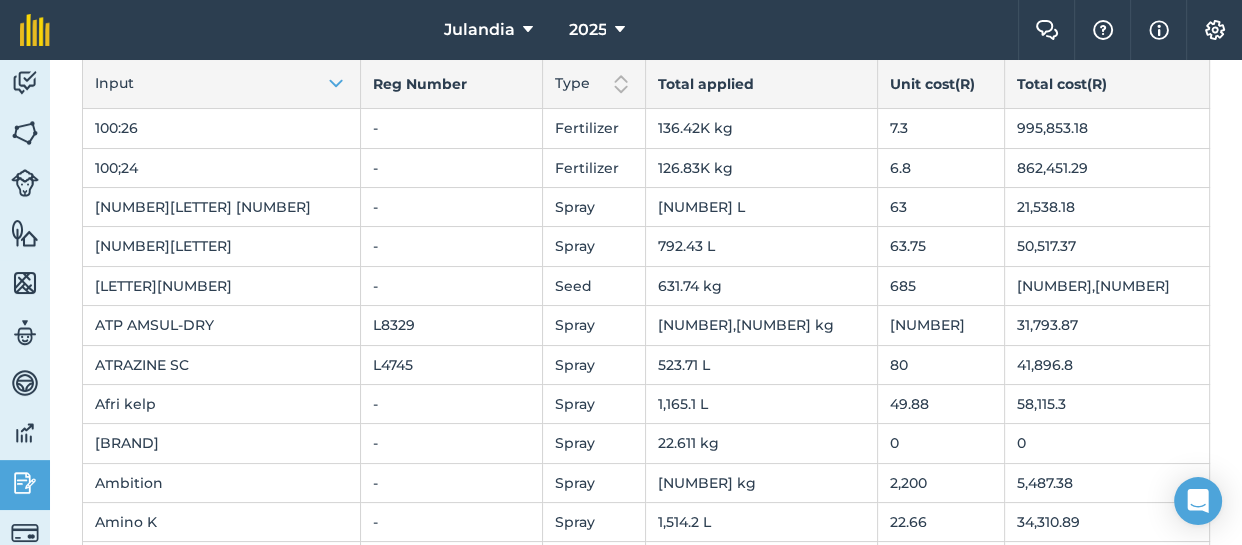 scroll, scrollTop: 0, scrollLeft: 0, axis: both 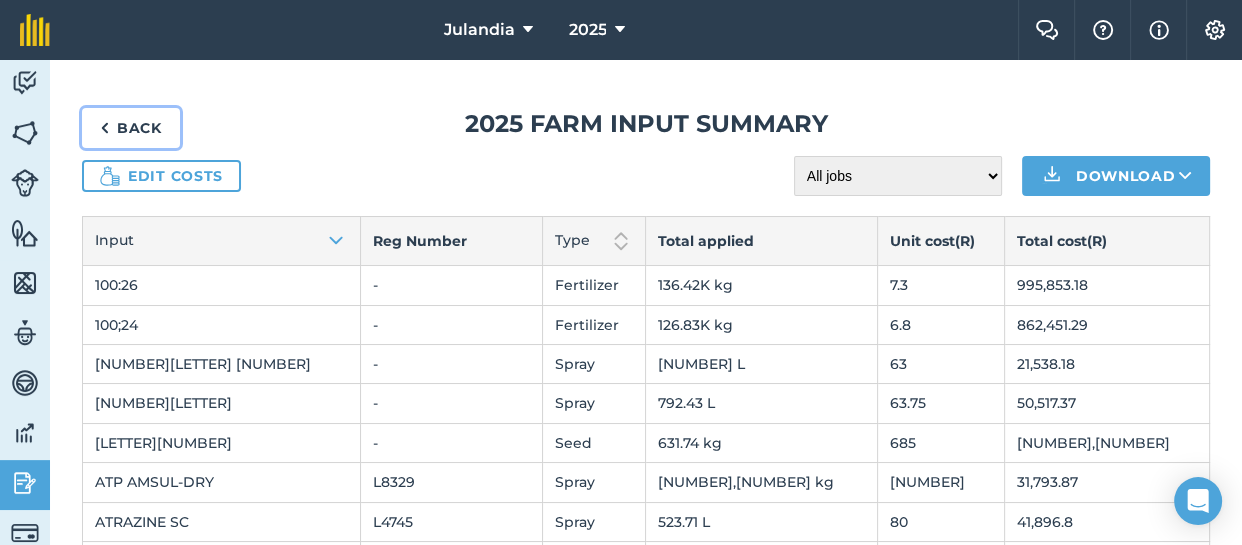 click on "Back" at bounding box center (131, 128) 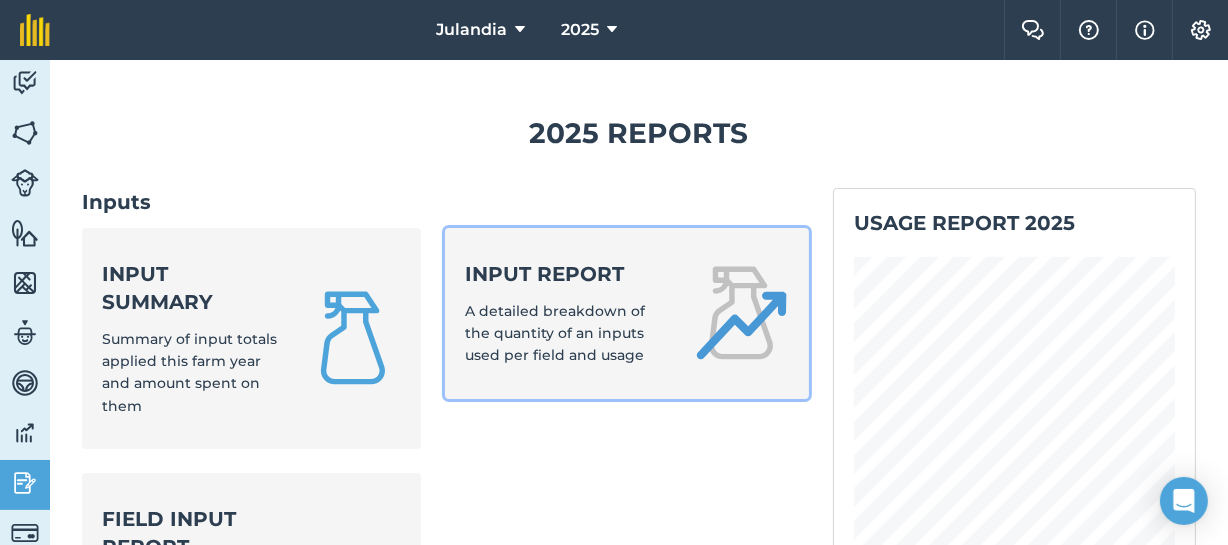 click on "A detailed breakdown of the quantity of an inputs used per field and usage" at bounding box center (555, 333) 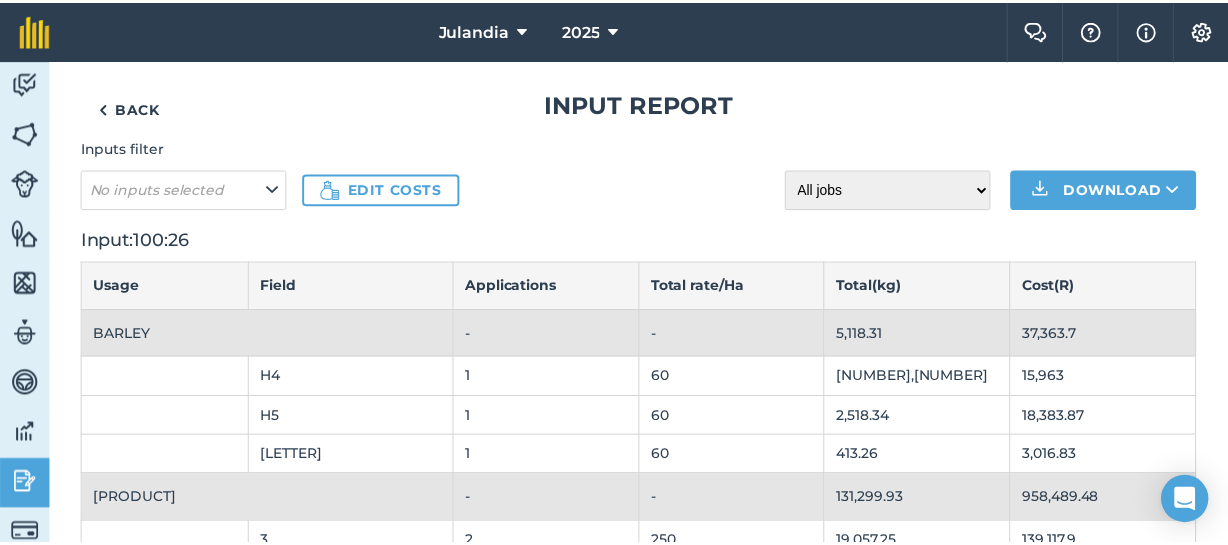 scroll, scrollTop: 0, scrollLeft: 0, axis: both 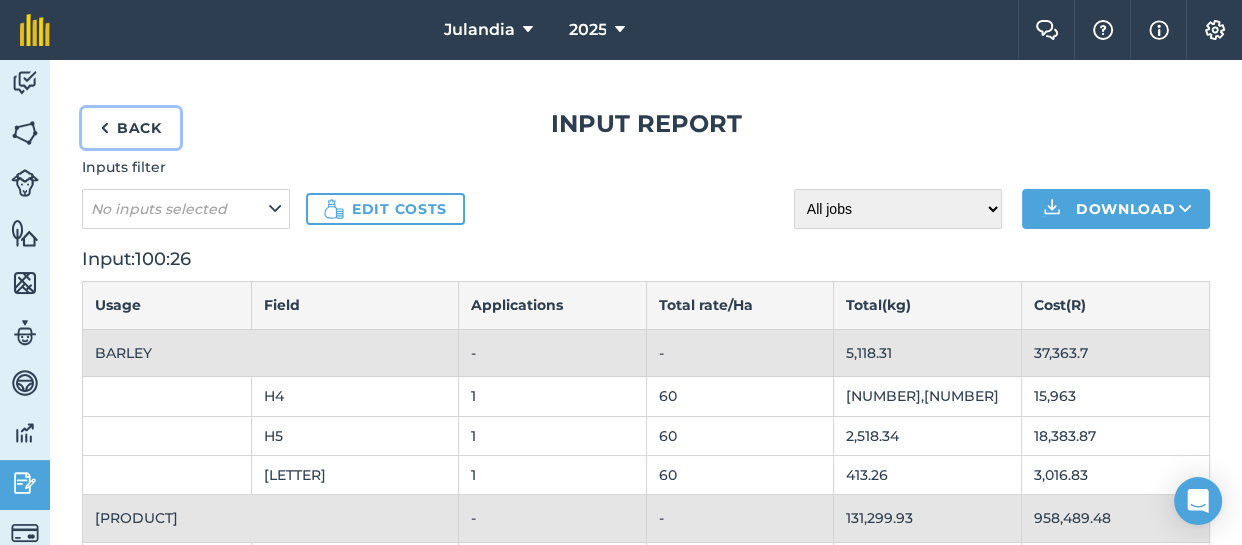 click on "Back" at bounding box center [131, 128] 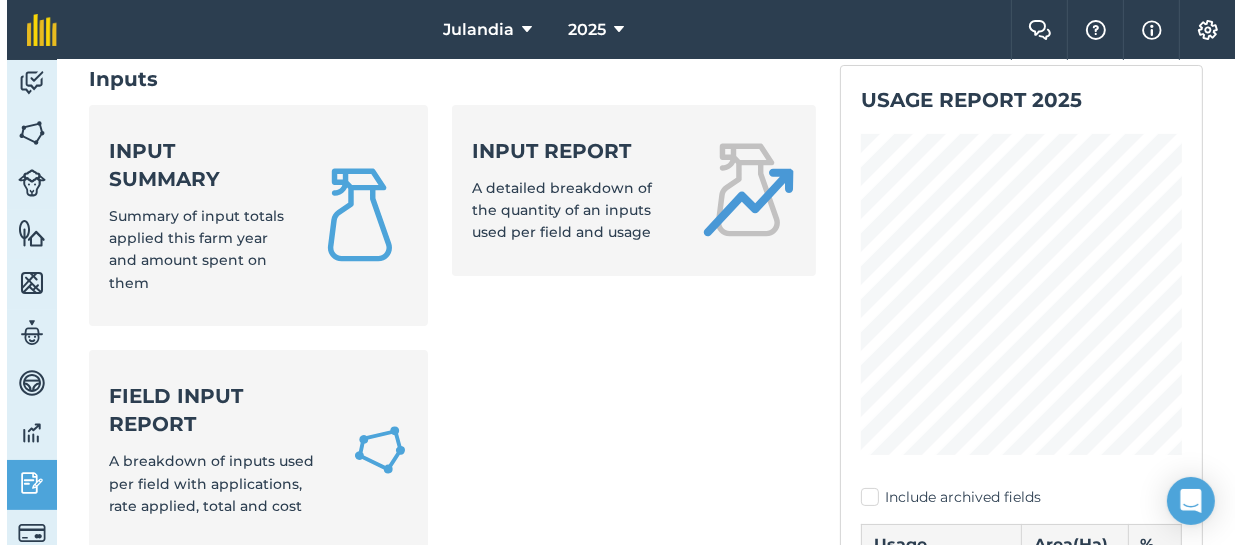 scroll, scrollTop: 188, scrollLeft: 0, axis: vertical 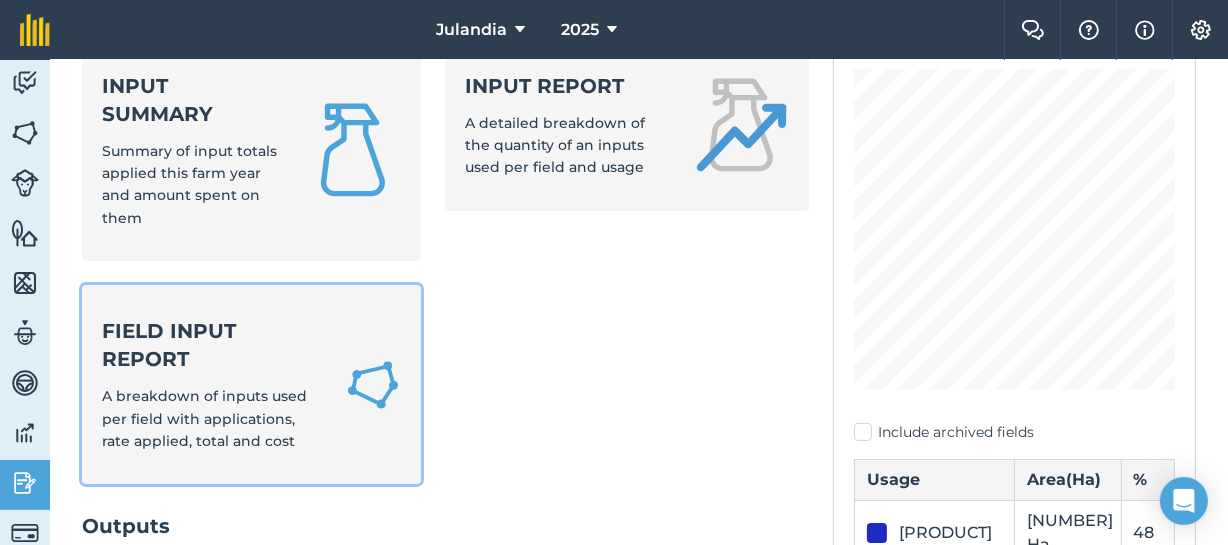 click on "Field Input Report" at bounding box center [211, 345] 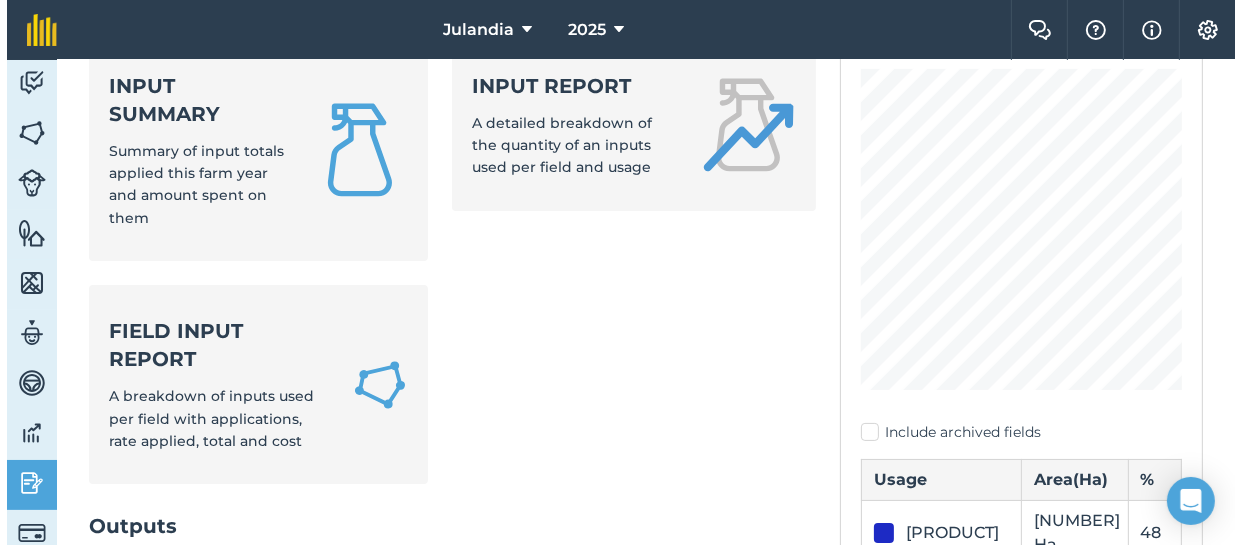 scroll, scrollTop: 0, scrollLeft: 0, axis: both 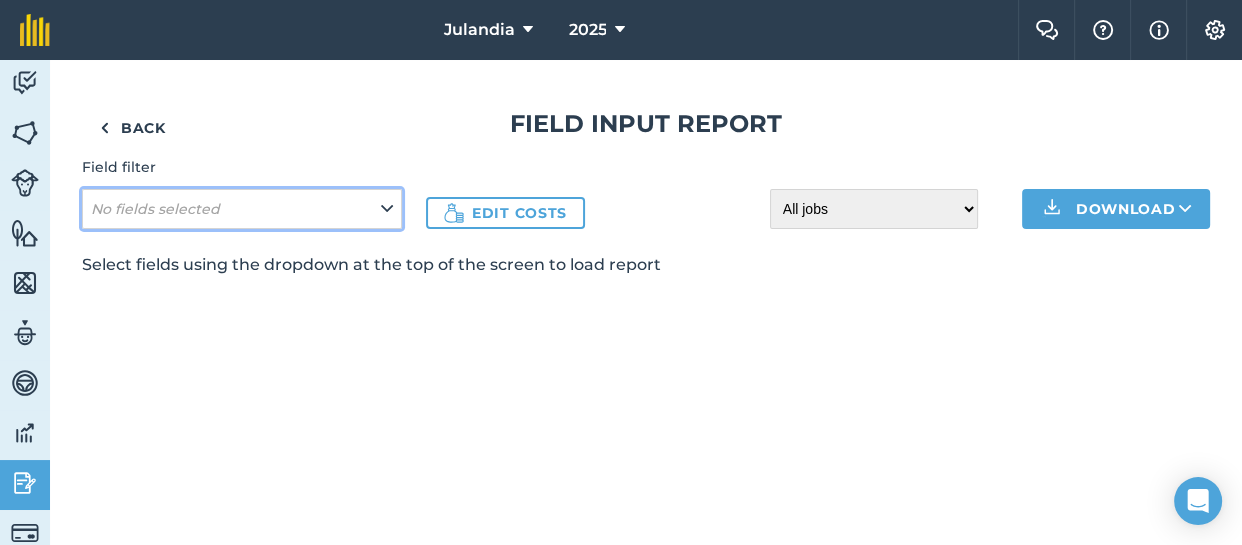 click on "No fields selected" at bounding box center [242, 209] 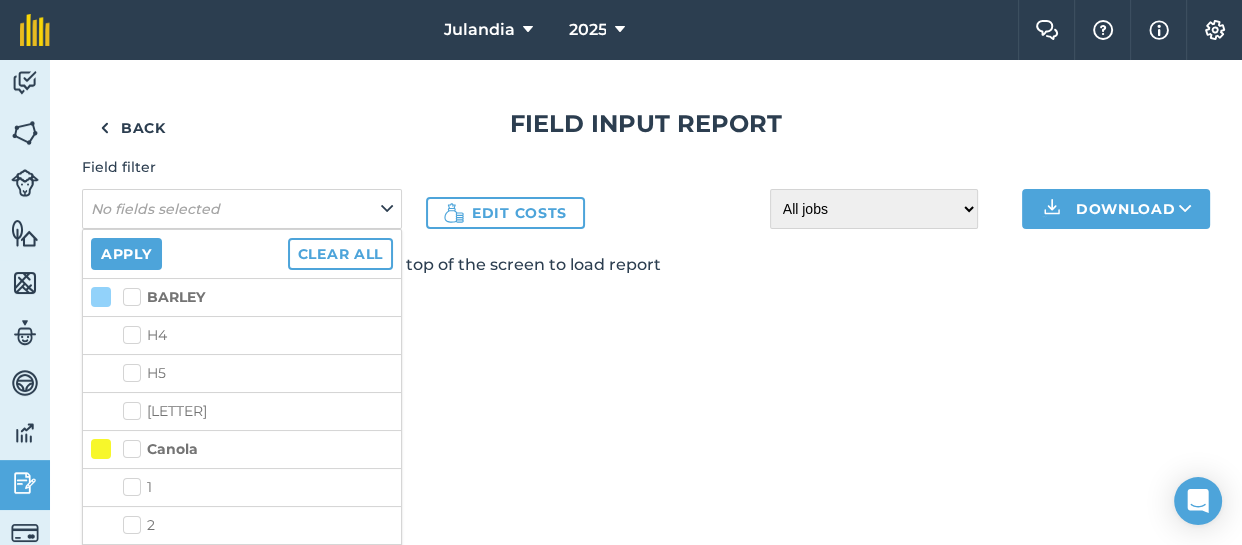 click at bounding box center (101, 449) 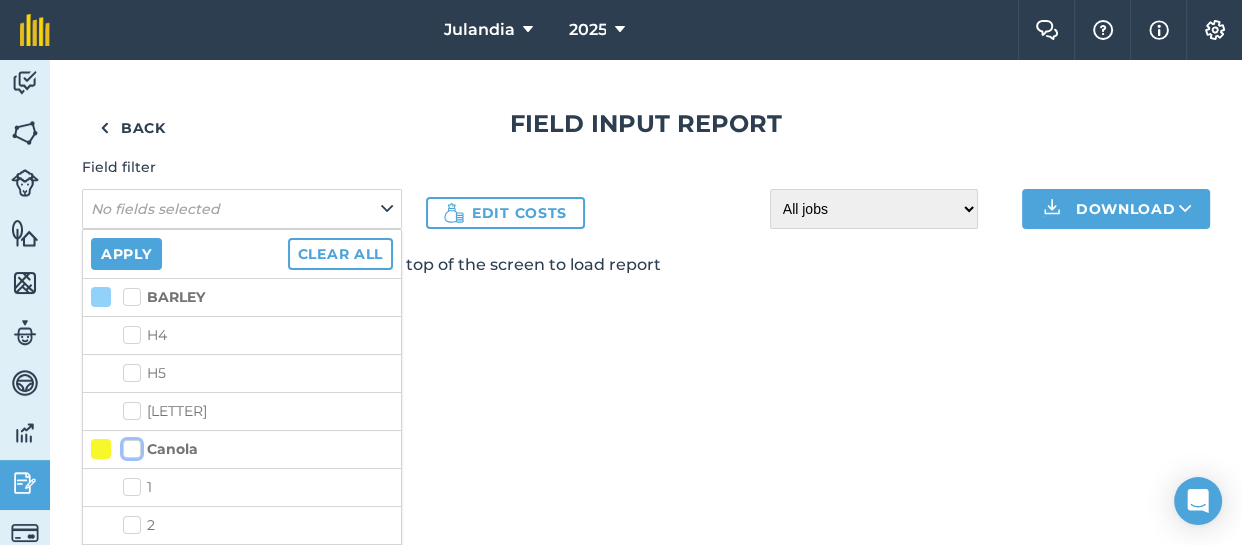 click on "Canola" at bounding box center [129, 445] 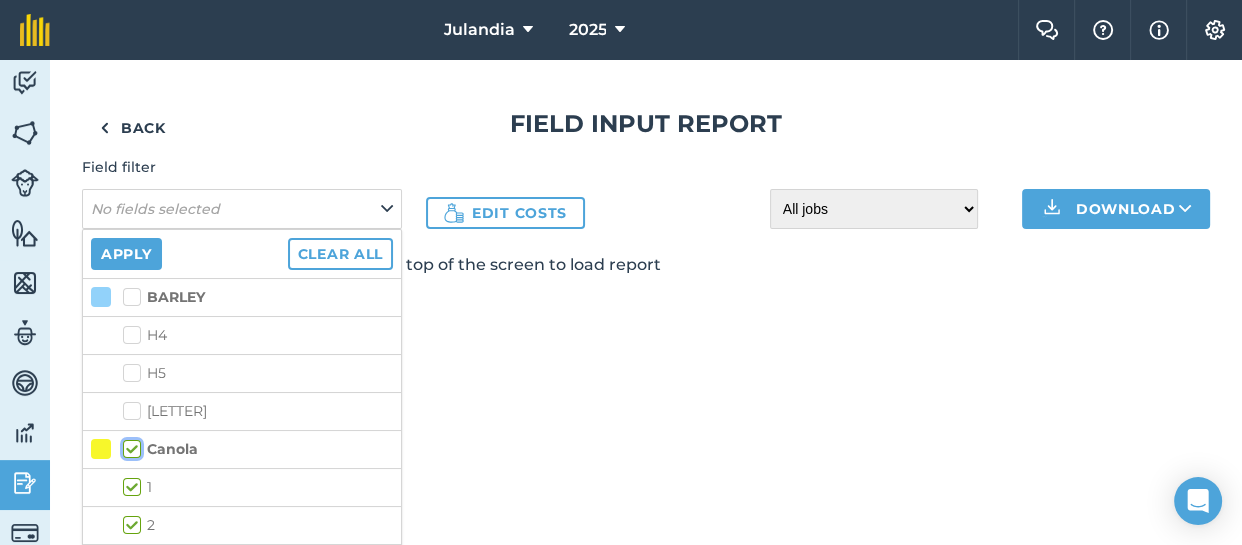 checkbox on "true" 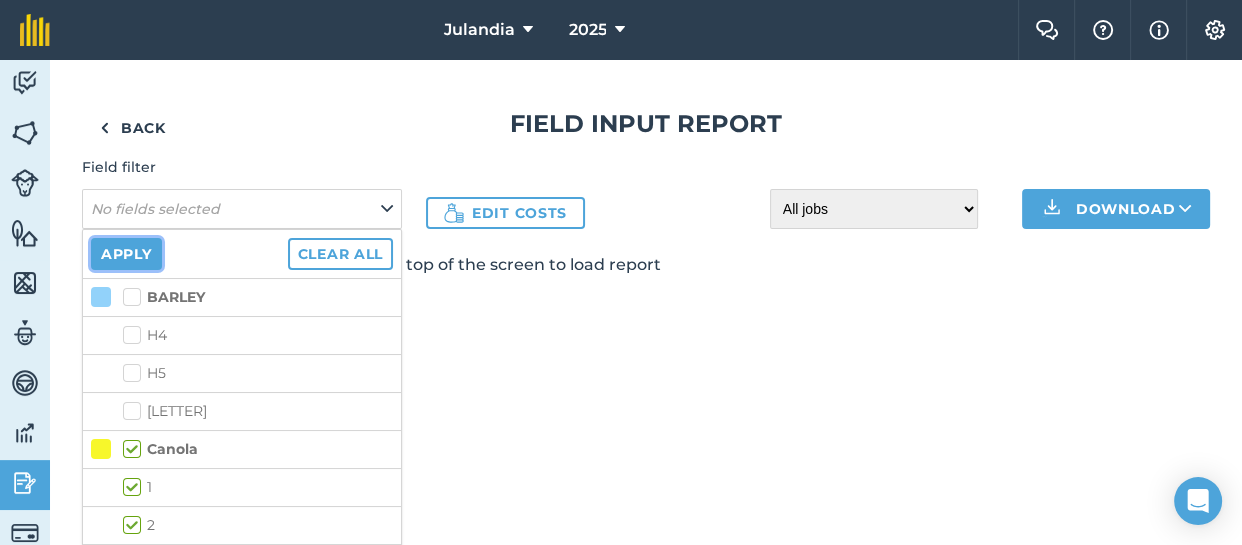 click on "Apply" at bounding box center [126, 254] 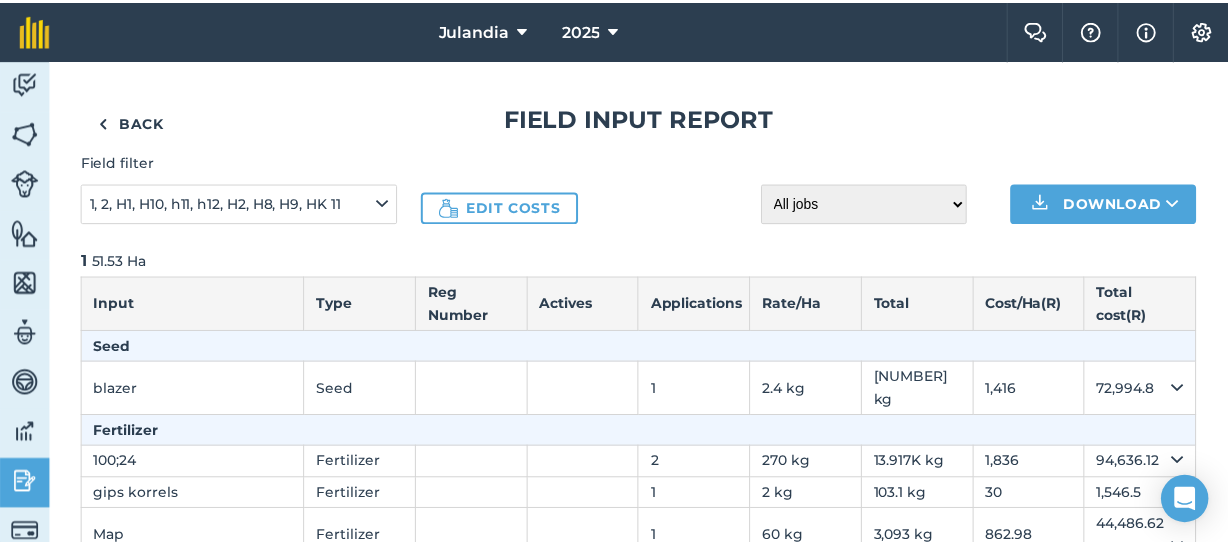 scroll, scrollTop: 0, scrollLeft: 0, axis: both 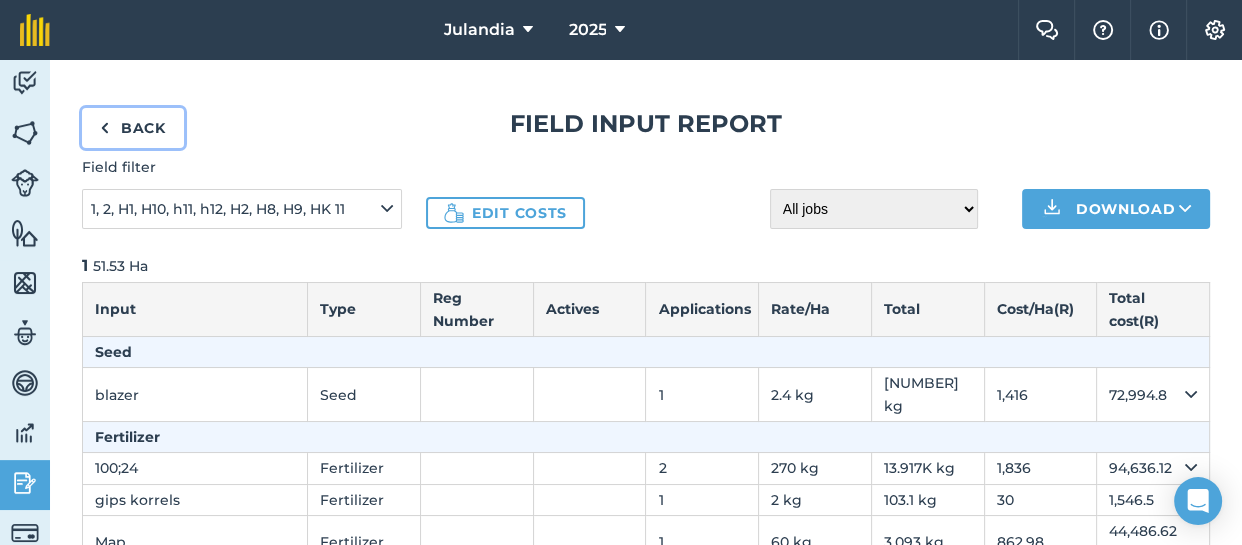 click on "Back" at bounding box center (133, 128) 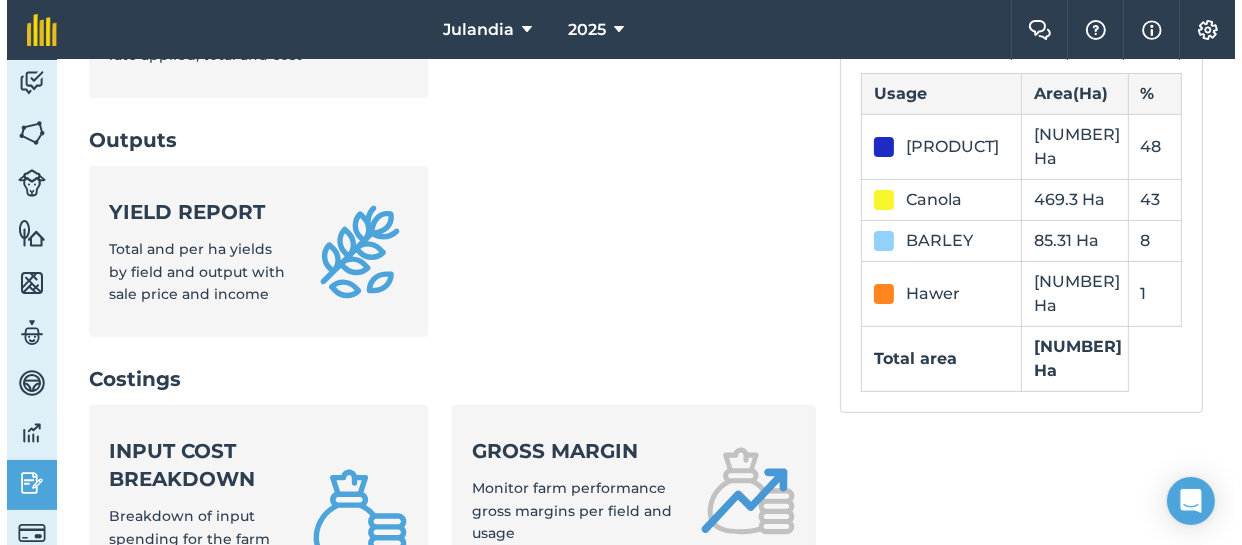scroll, scrollTop: 578, scrollLeft: 0, axis: vertical 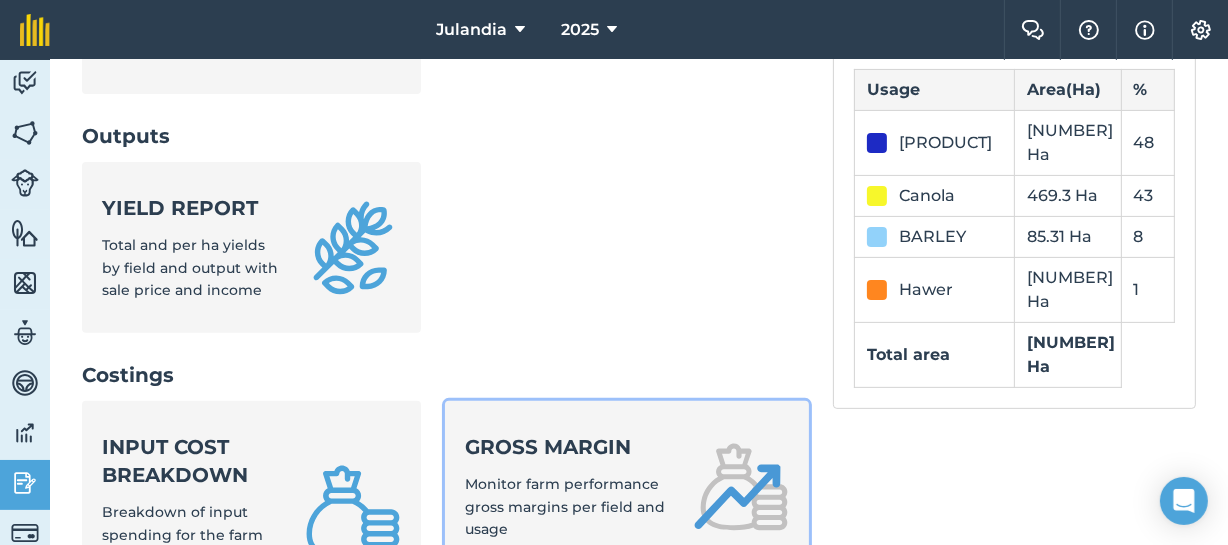click on "Gross margin Monitor farm performance gross margins per field and usage" at bounding box center [566, 486] 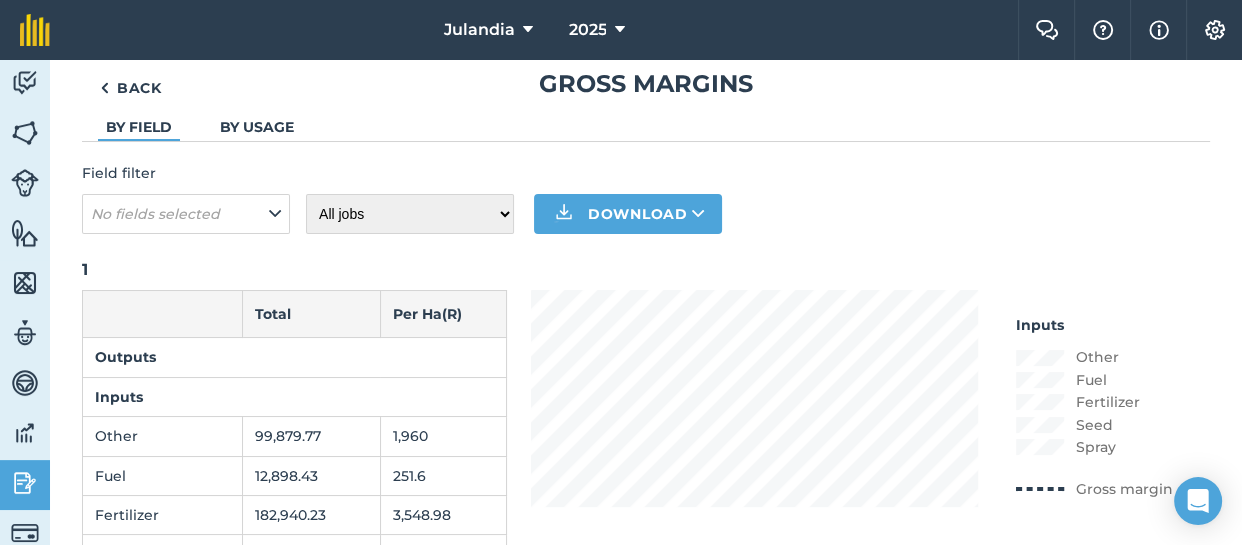 scroll, scrollTop: 9, scrollLeft: 0, axis: vertical 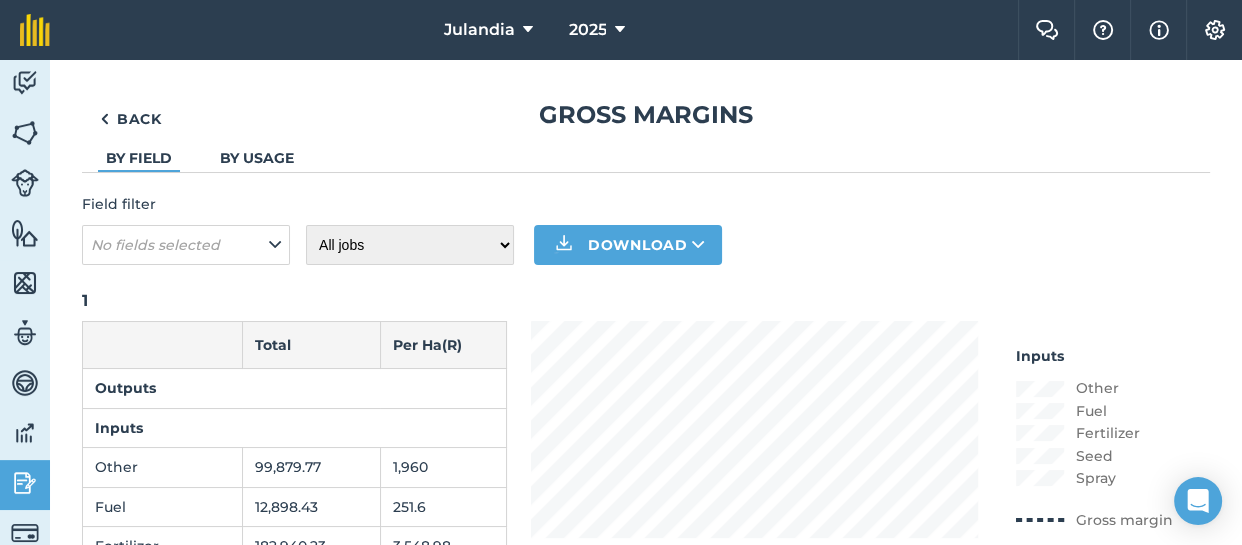 click on "By usage" at bounding box center [257, 158] 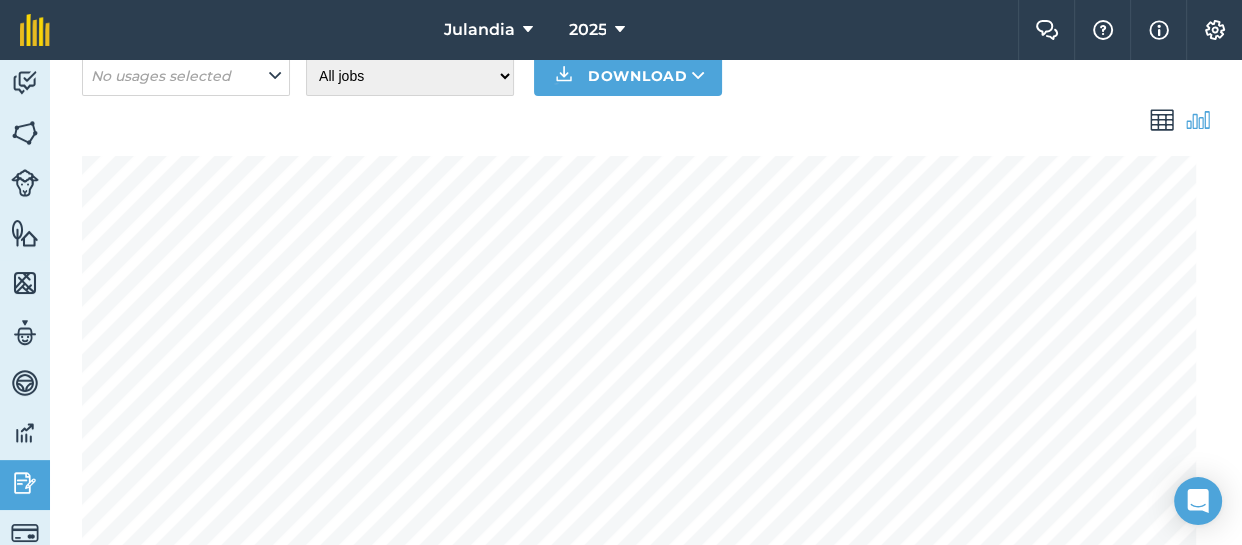 scroll, scrollTop: 0, scrollLeft: 0, axis: both 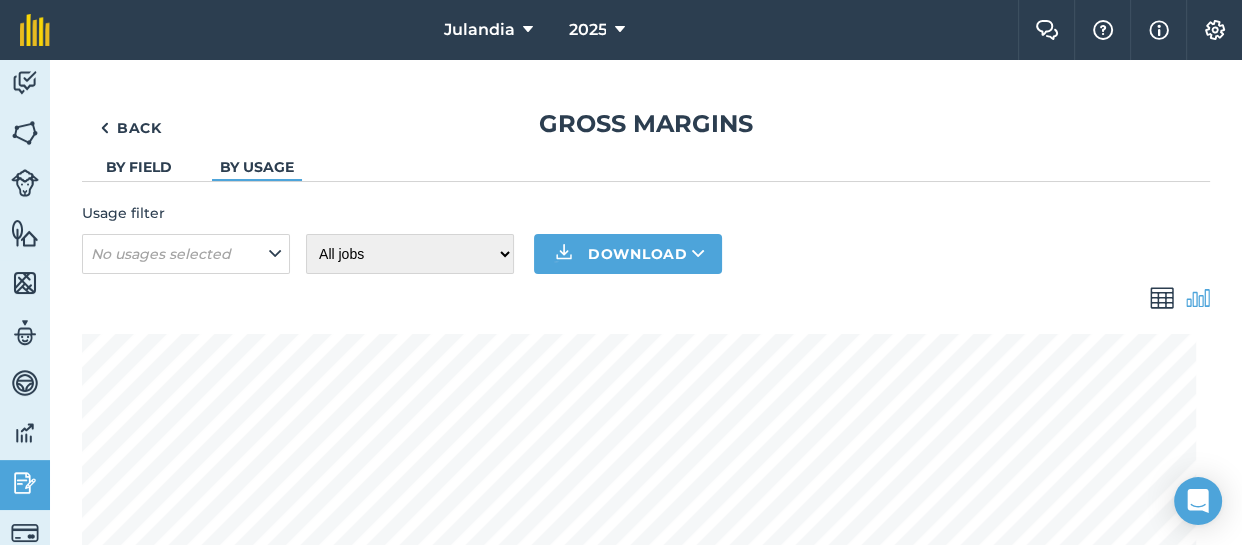click at bounding box center [1198, 298] 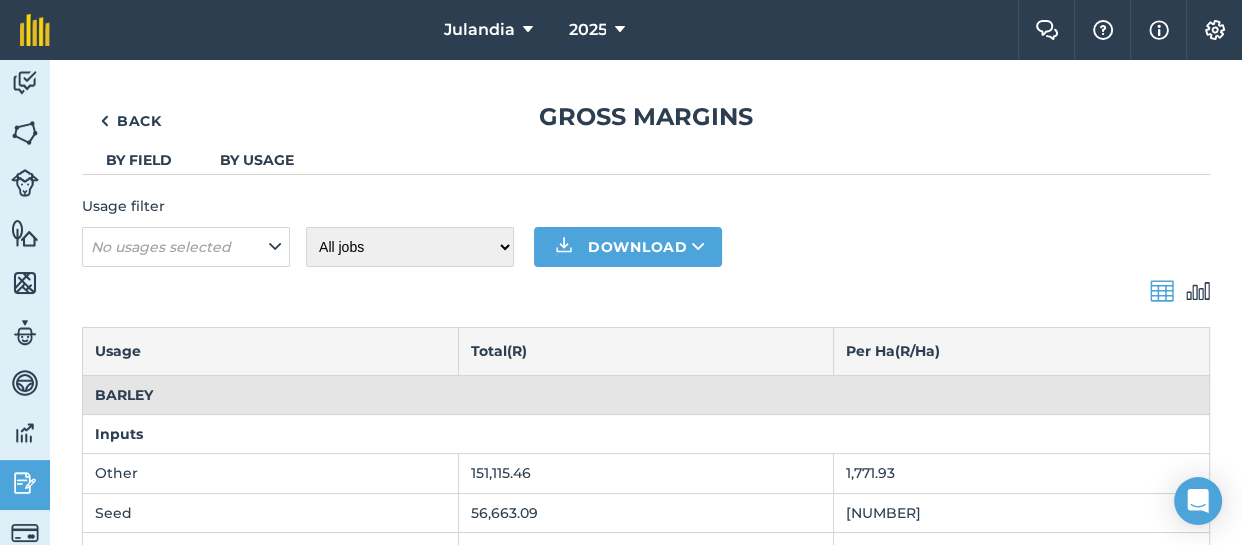 scroll, scrollTop: 0, scrollLeft: 0, axis: both 